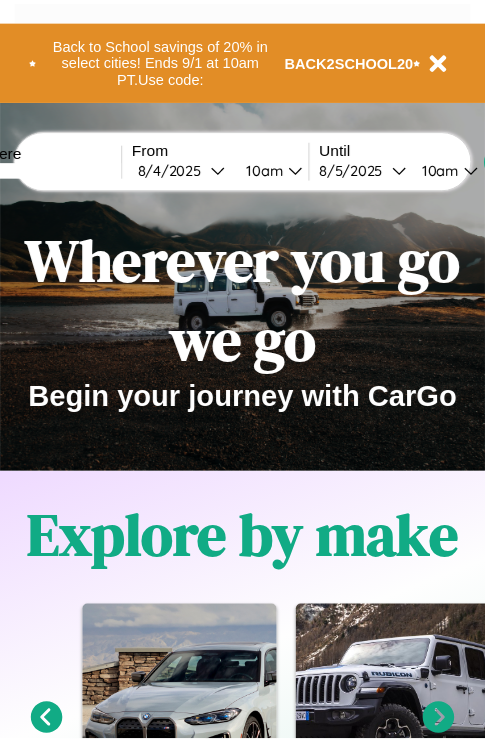scroll, scrollTop: 0, scrollLeft: 0, axis: both 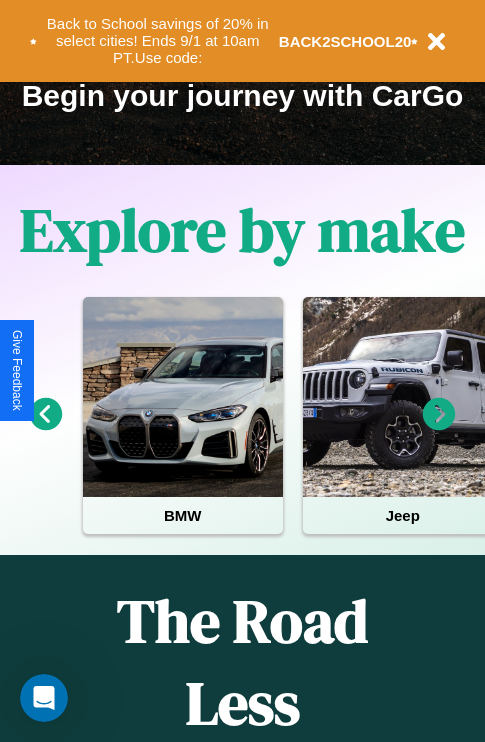 click 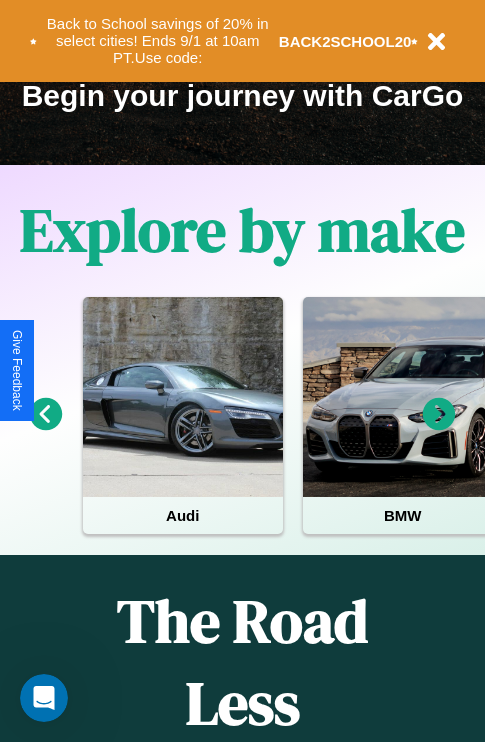 click 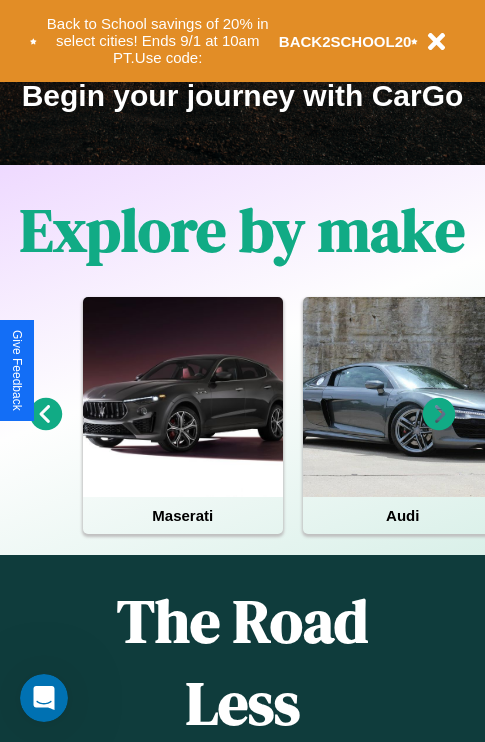 click 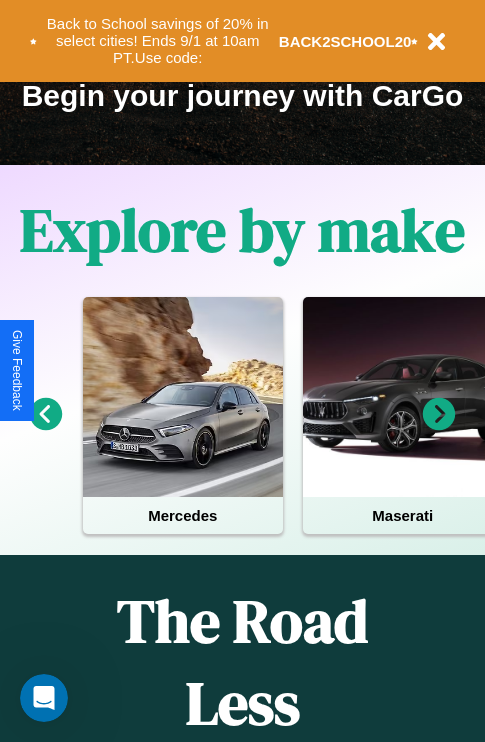 click 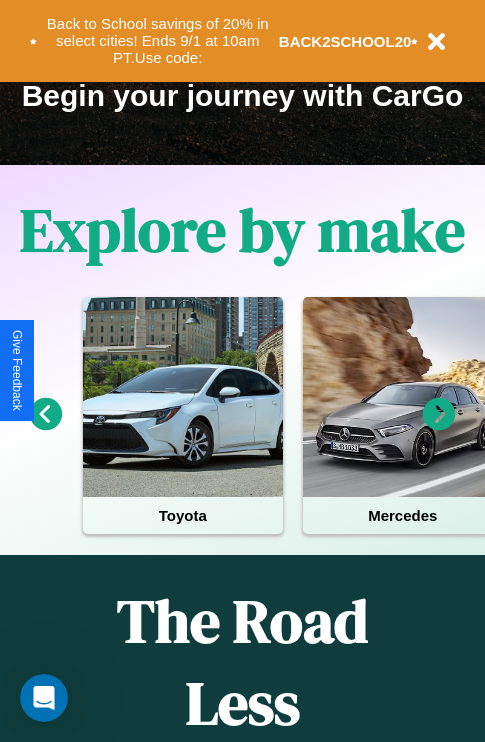 click 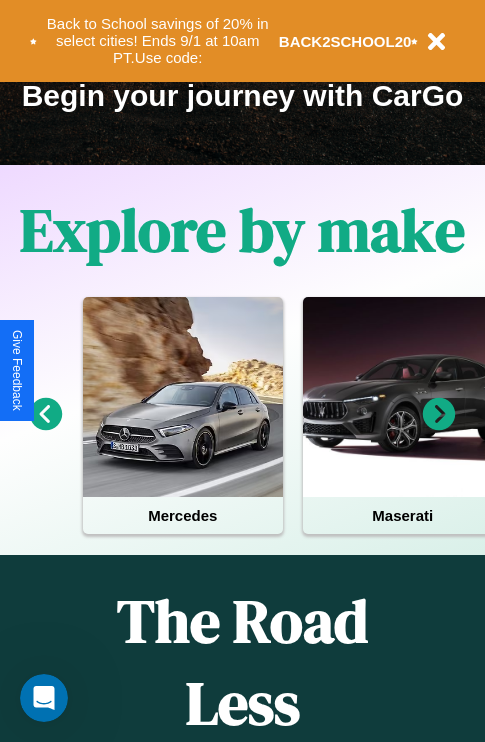 click 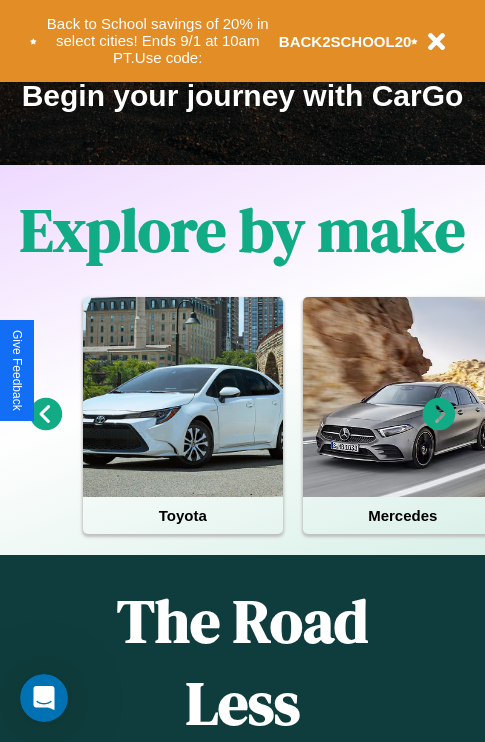 click 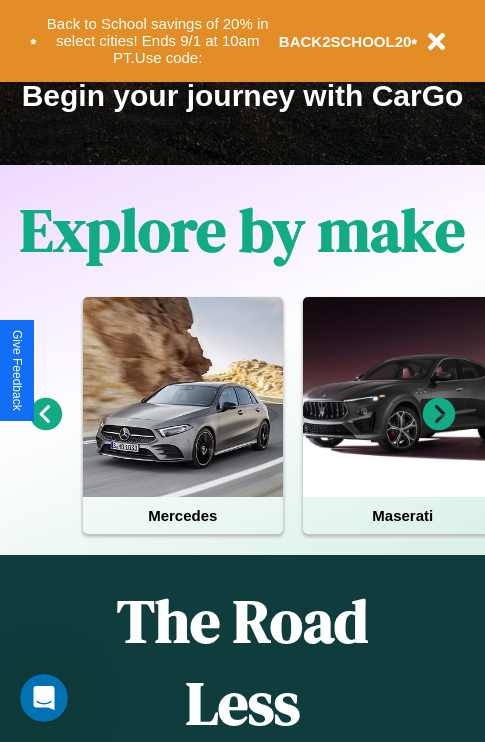 scroll, scrollTop: 113, scrollLeft: 238, axis: both 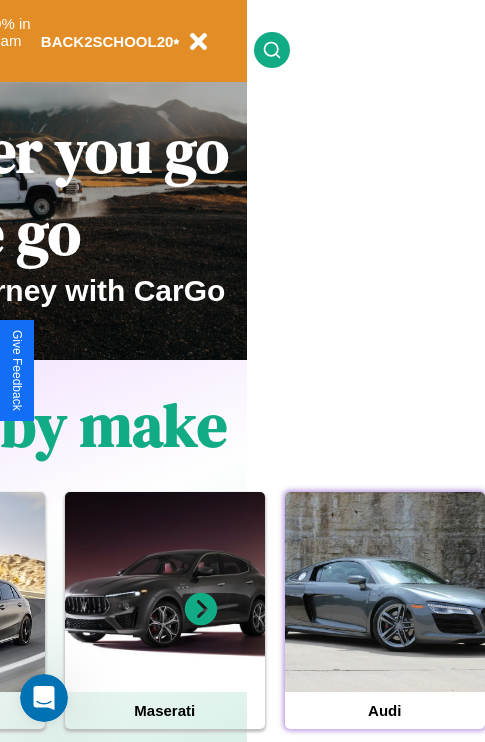 click at bounding box center [385, 592] 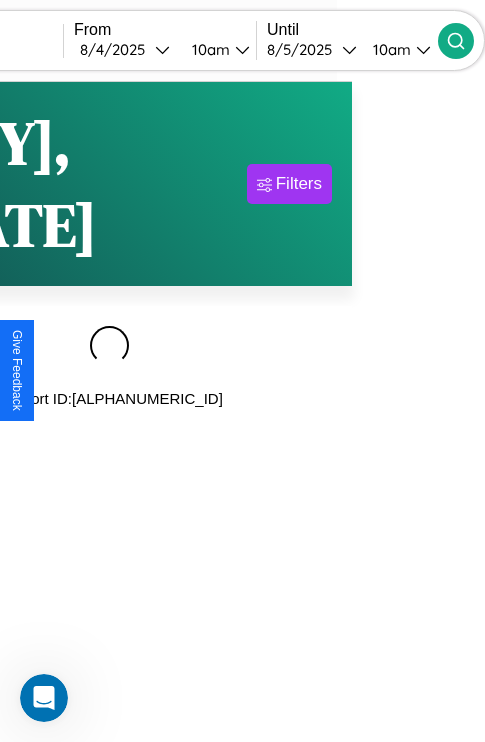 scroll, scrollTop: 0, scrollLeft: 0, axis: both 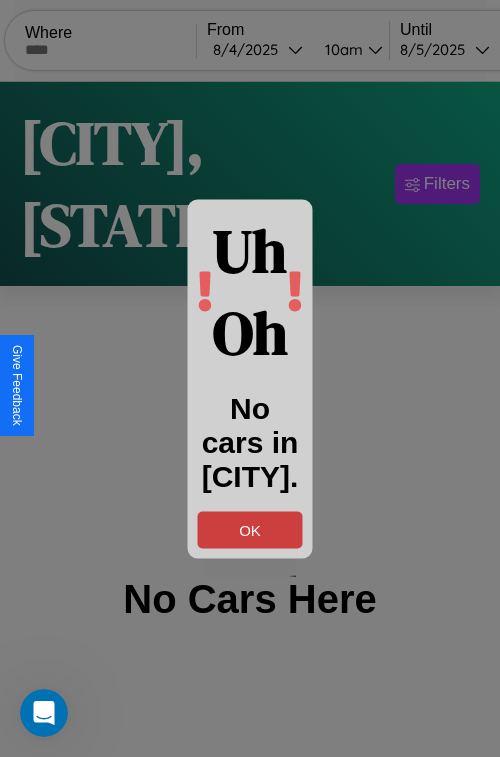 click on "OK" at bounding box center [250, 529] 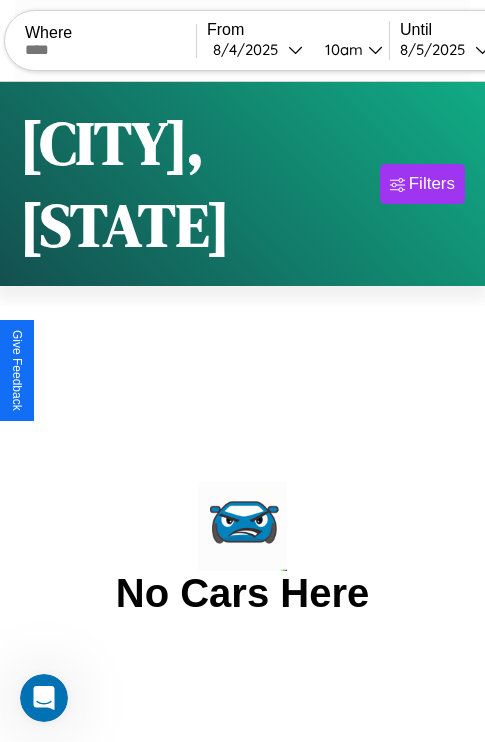 click at bounding box center (110, 50) 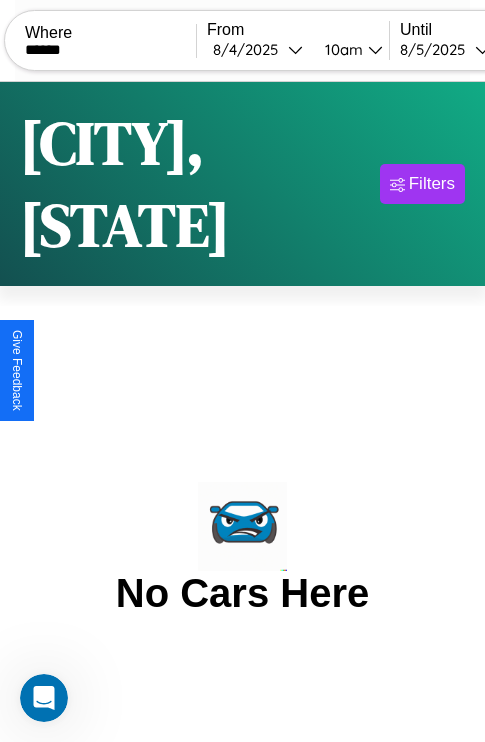 type on "******" 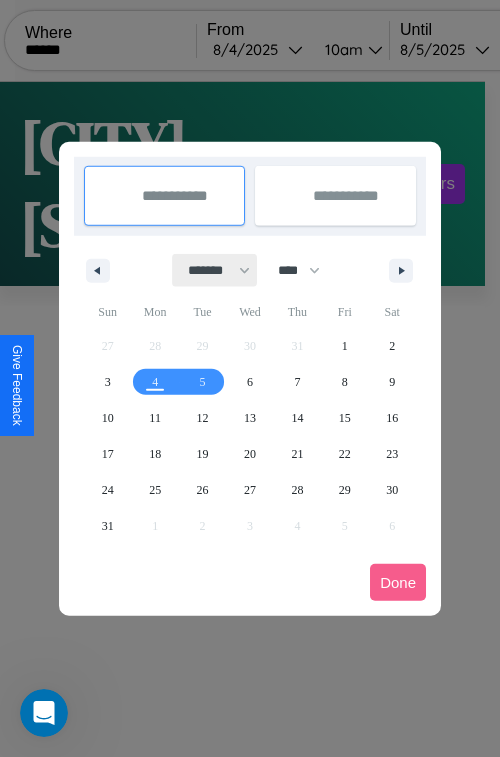 click on "******* ******** ***** ***** *** **** **** ****** ********* ******* ******** ********" at bounding box center [215, 270] 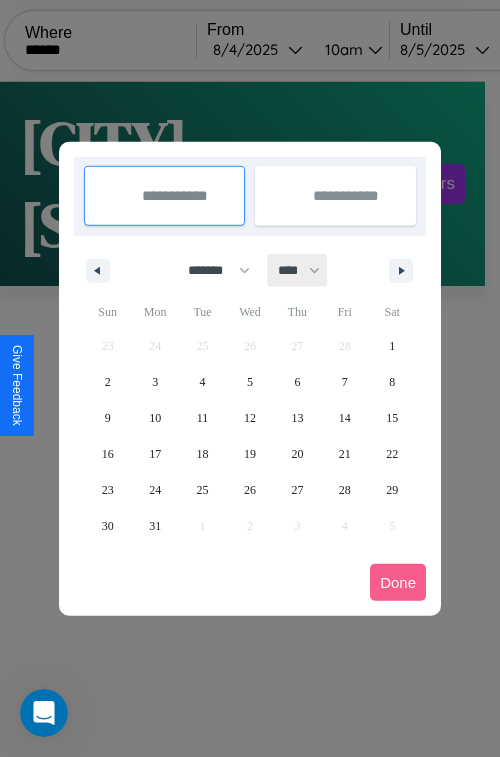 click on "**** **** **** **** **** **** **** **** **** **** **** **** **** **** **** **** **** **** **** **** **** **** **** **** **** **** **** **** **** **** **** **** **** **** **** **** **** **** **** **** **** **** **** **** **** **** **** **** **** **** **** **** **** **** **** **** **** **** **** **** **** **** **** **** **** **** **** **** **** **** **** **** **** **** **** **** **** **** **** **** **** **** **** **** **** **** **** **** **** **** **** **** **** **** **** **** **** **** **** **** **** **** **** **** **** **** **** **** **** **** **** **** **** **** **** **** **** **** **** **** ****" at bounding box center (298, 270) 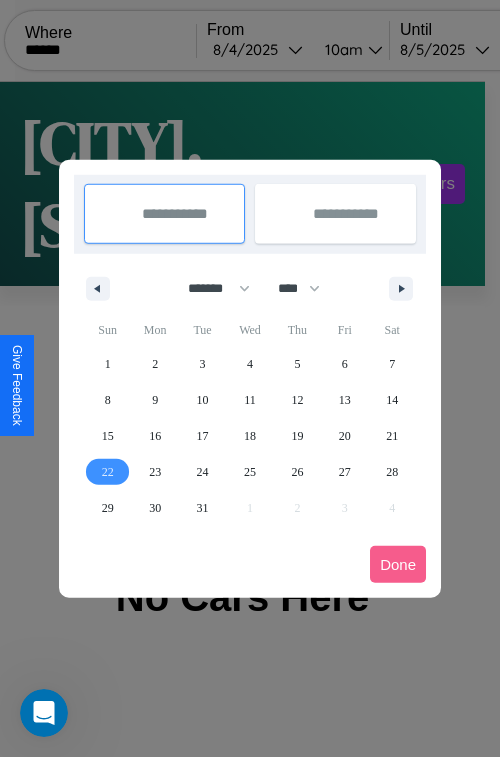 click on "22" at bounding box center [108, 472] 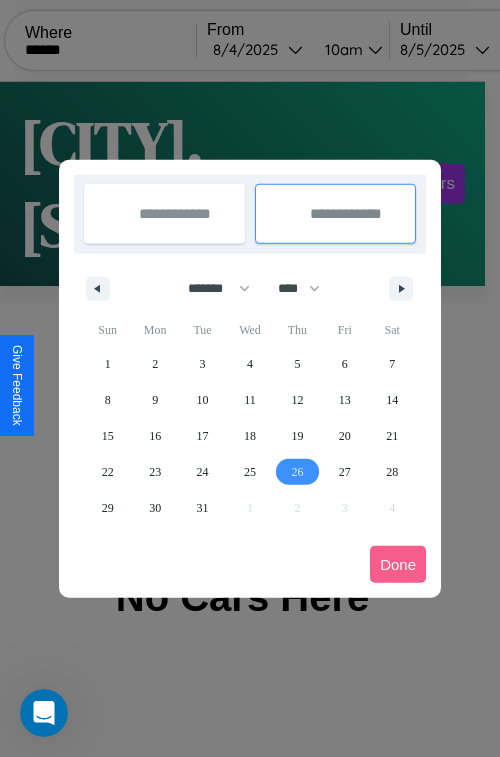 click on "26" at bounding box center [297, 472] 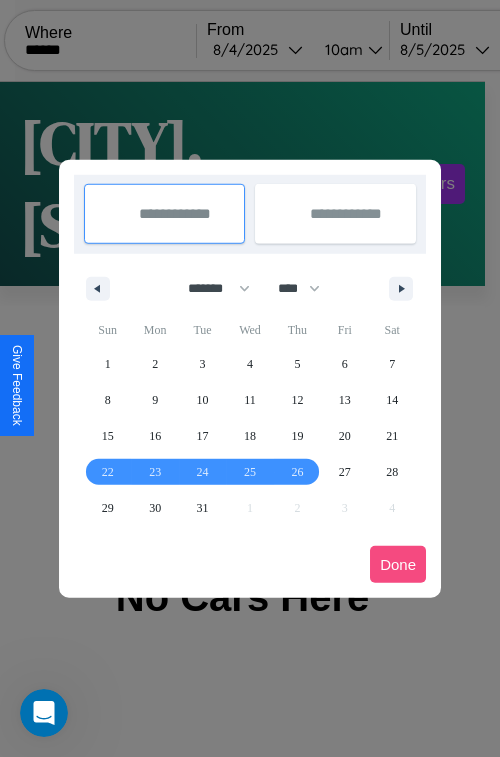 click on "Done" at bounding box center [398, 564] 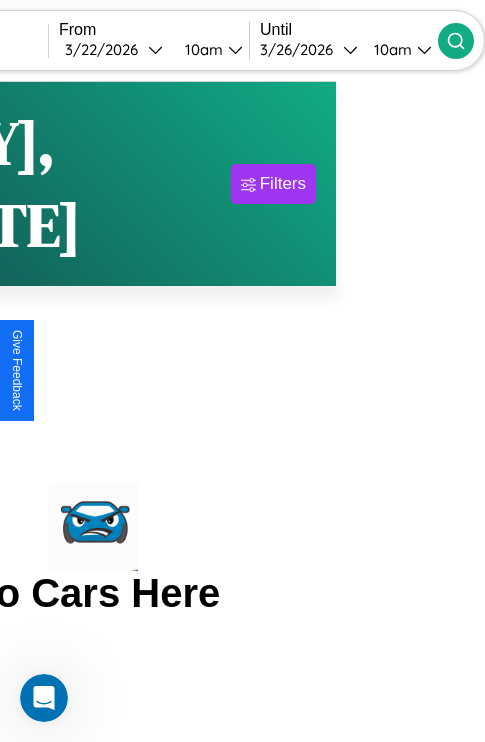 click 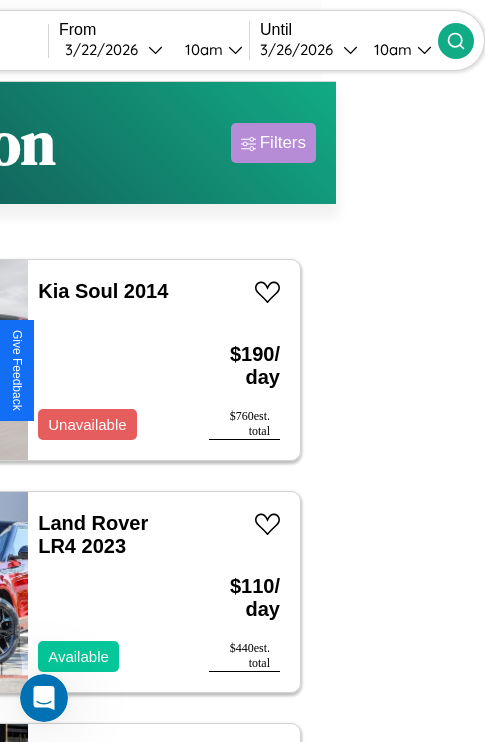 click on "Filters" at bounding box center [283, 143] 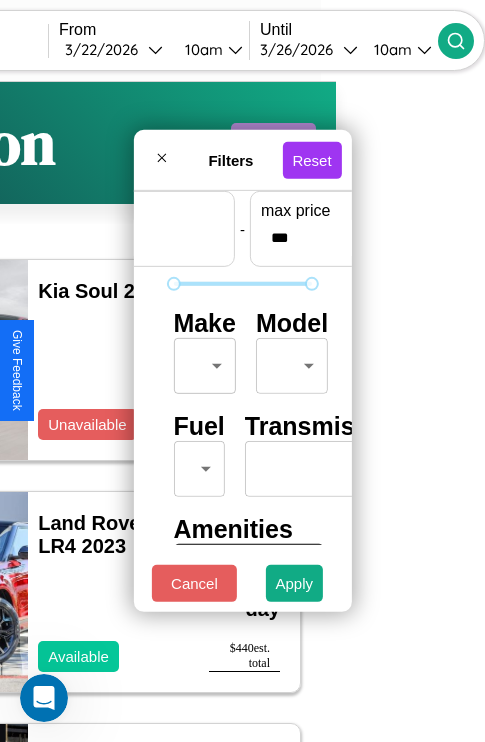 scroll, scrollTop: 59, scrollLeft: 0, axis: vertical 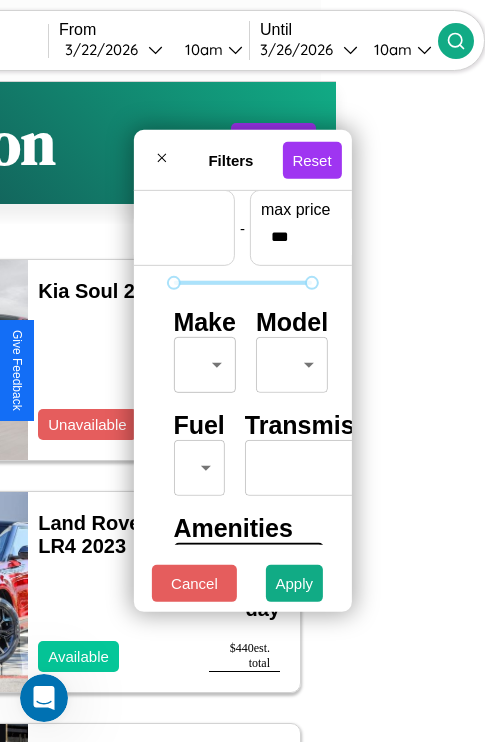 click on "CarGo Where ****** From [DATE] [TIME] Until [DATE] [TIME] Become a Host Login Sign Up [CITY] Filters 116  cars in this area These cars can be picked up in this city. Kia   Soul   2014 Unavailable $ 190  / day $ 760  est. total Land Rover   LR4   2023 Available $ 110  / day $ 440  est. total Alfa Romeo   Milano   2021 Available $ 160  / day $ 640  est. total GMC   NE   2023 Available $ 150  / day $ 600  est. total Mazda   RX-8   2021 Available $ 170  / day $ 680  est. total Volkswagen   Beetle   2014 Unavailable $ 120  / day $ 480  est. total GMC   Vandura   2021 Available $ 120  / day $ 480  est. total Volvo   NE64   2021 Available $ 100  / day $ 400  est. total Buick   Skyhawk   2014 Available $ 100  / day $ 400  est. total Volkswagen   Golf Alltrack   2020 Available $ 90  / day $ 360  est. total Dodge   400   2022 Available $ 40  / day $ 160  est. total Volkswagen   Golf R   2022 Available $ 40  / day $ 160  est. total Honda   NQ50   2024 Available $ 200  / day $ 800  est. total Land Rover     $ $" at bounding box center [93, 412] 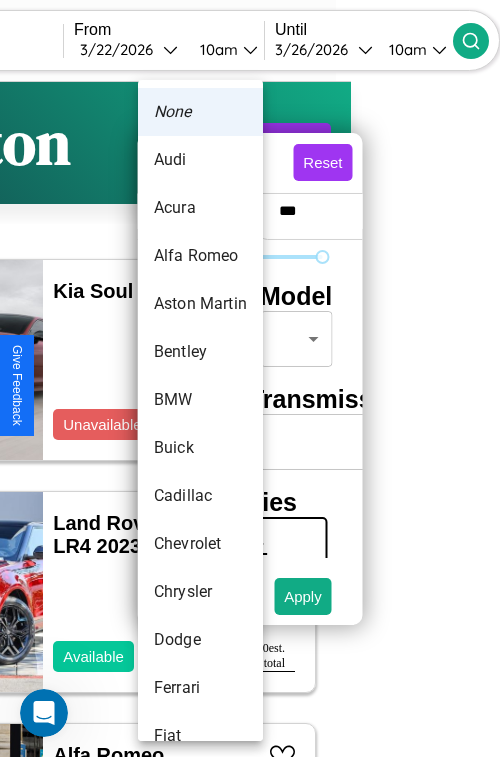 click on "Alfa Romeo" at bounding box center [200, 256] 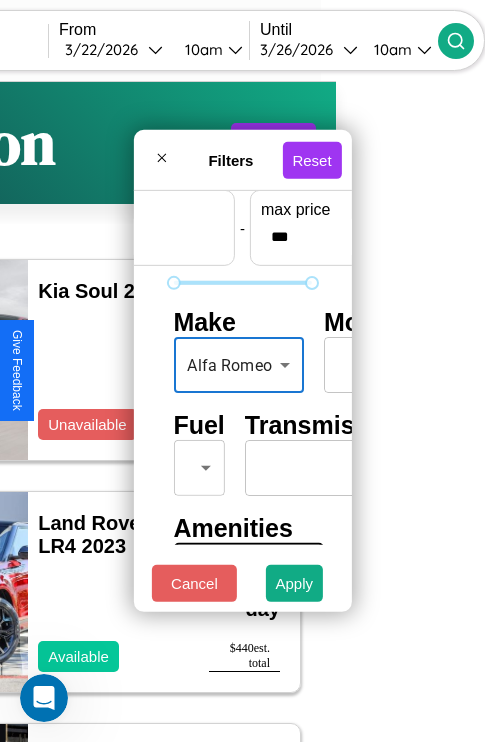 scroll, scrollTop: 162, scrollLeft: 63, axis: both 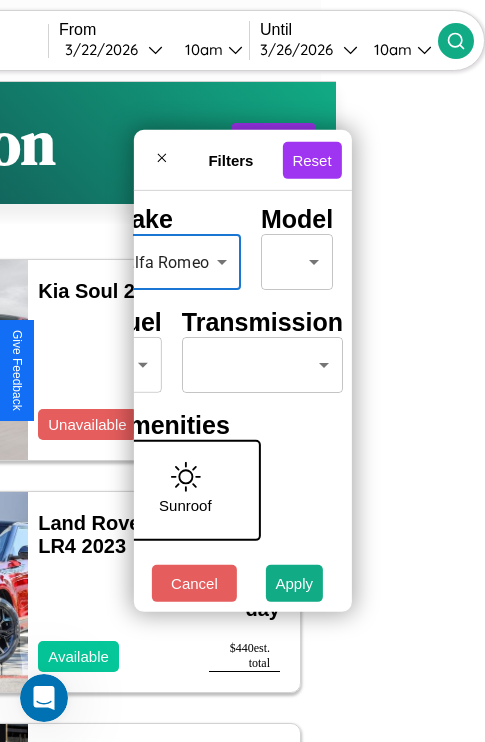 click on "CarGo Where ****** From [DATE] [TIME] Until [DATE] [TIME] Become a Host Login Sign Up [CITY] Filters 116  cars in this area These cars can be picked up in this city. Kia   Soul   2014 Unavailable $ 190  / day $ 760  est. total Land Rover   LR4   2023 Available $ 110  / day $ 440  est. total Alfa Romeo   Milano   2021 Available $ 160  / day $ 640  est. total GMC   NE   2023 Available $ 150  / day $ 600  est. total Mazda   RX-8   2021 Available $ 170  / day $ 680  est. total Volkswagen   Beetle   2014 Unavailable $ 120  / day $ 480  est. total GMC   Vandura   2021 Available $ 120  / day $ 480  est. total Volvo   NE64   2021 Available $ 100  / day $ 400  est. total Buick   Skyhawk   2014 Available $ 100  / day $ 400  est. total Volkswagen   Golf Alltrack   2020 Available $ 90  / day $ 360  est. total Dodge   400   2022 Available $ 40  / day $ 160  est. total Volkswagen   Golf R   2022 Available $ 40  / day $ 160  est. total Honda   NQ50   2024 Available $ 200  / day $ 800  est. total Land Rover     $ $" at bounding box center (93, 412) 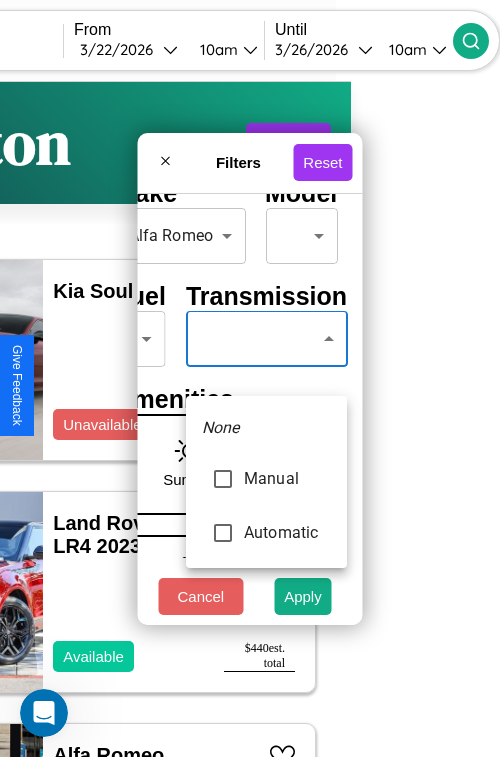 type on "******" 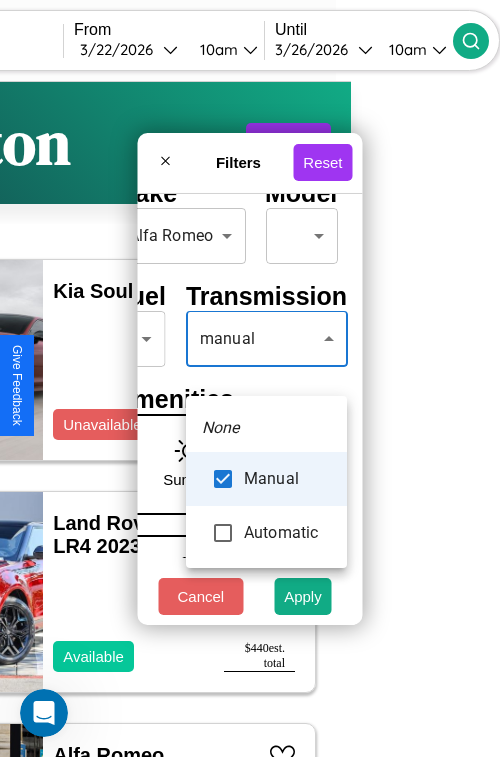click at bounding box center (250, 378) 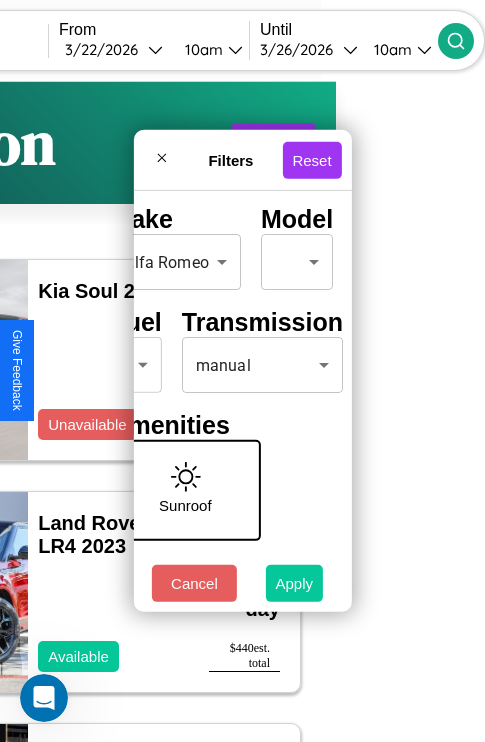 click on "Apply" at bounding box center (295, 583) 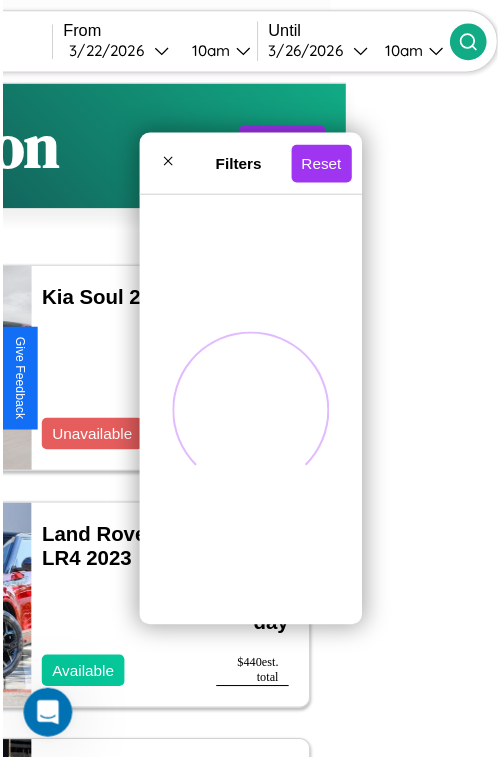 scroll, scrollTop: 0, scrollLeft: 0, axis: both 